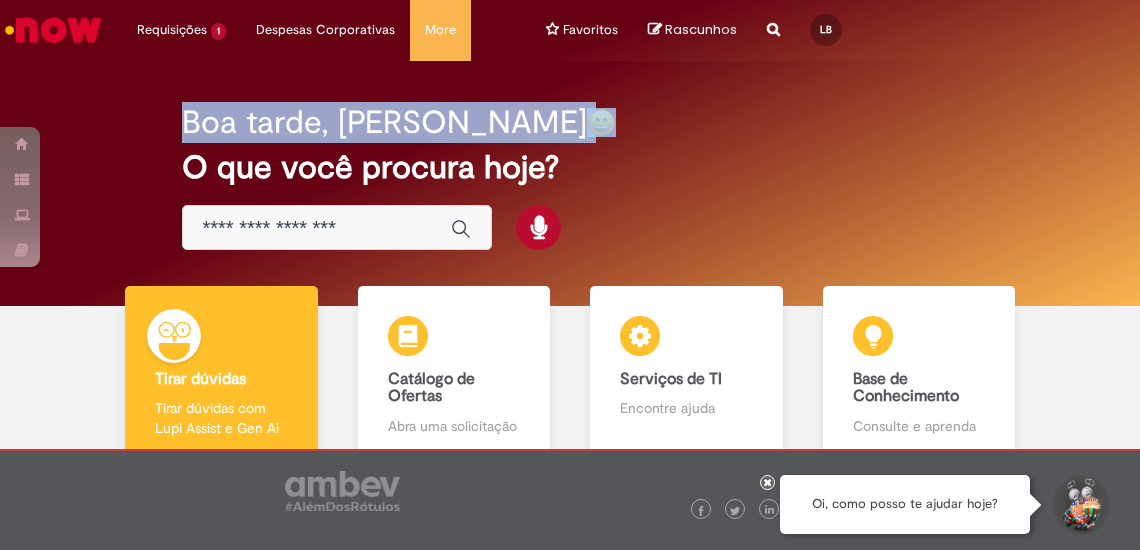 scroll, scrollTop: 0, scrollLeft: 0, axis: both 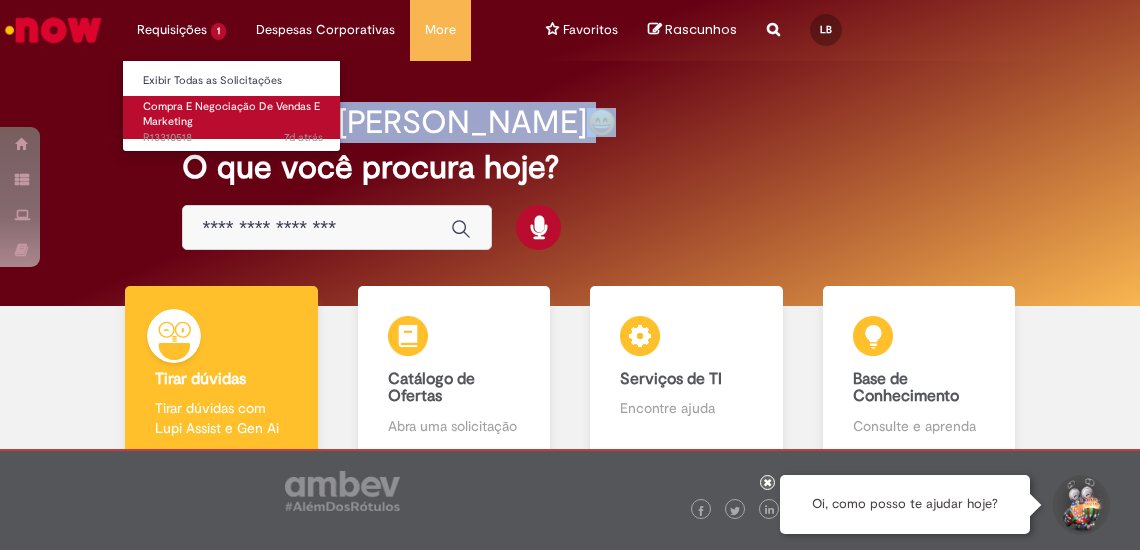 click on "Compra E Negociação De Vendas E Marketing" at bounding box center [231, 114] 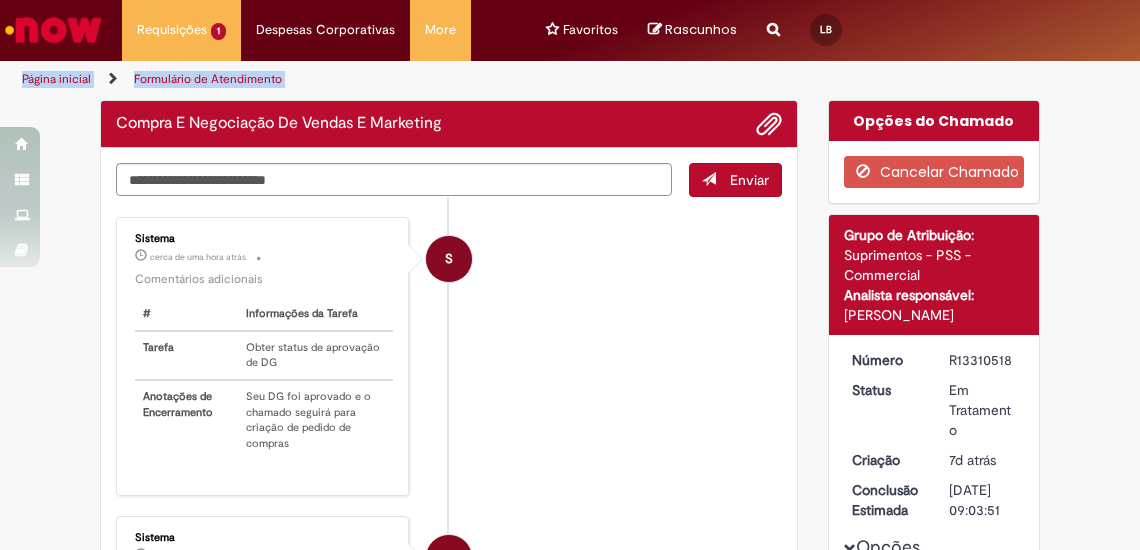 click on "S
Sistema
cerca de uma hora atrás cerca de uma hora atrás     Comentários adicionais
# Informações da Tarefa Tarefa Obter status de aprovação de DG Anotações de Encerramento Seu DG foi aprovado e o chamado seguirá para criação de pedido de compras" at bounding box center [449, 356] 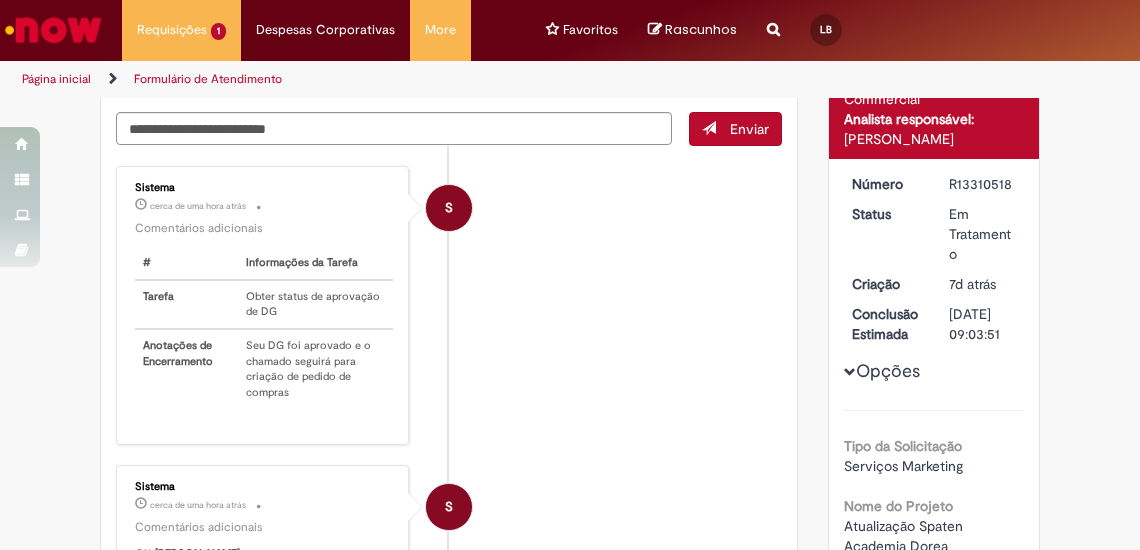 scroll, scrollTop: 0, scrollLeft: 0, axis: both 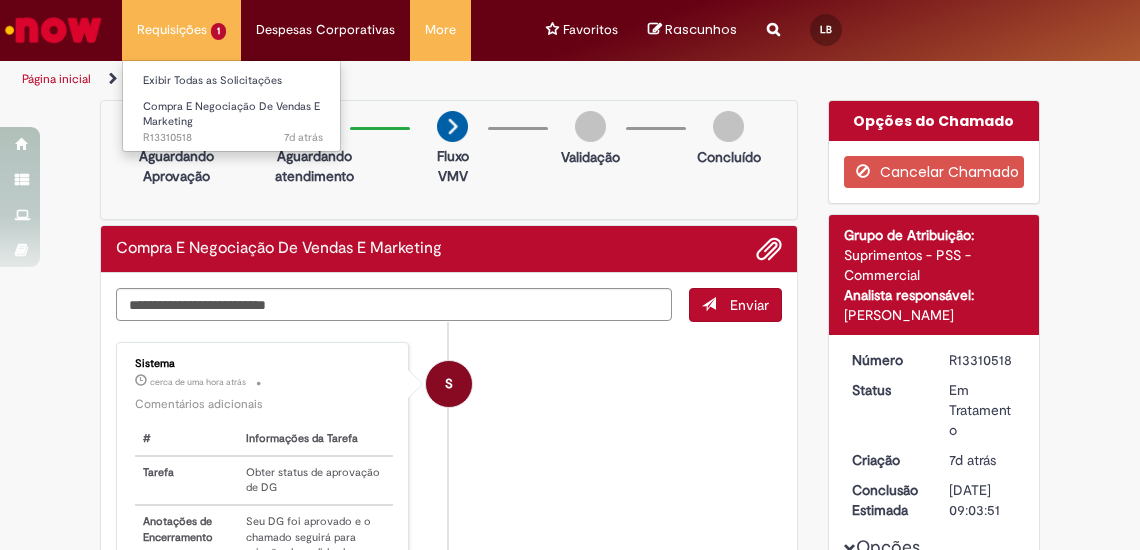 click on "Requisições   1
Exibir Todas as Solicitações
Compra E Negociação De Vendas E Marketing
7d atrás 7 dias atrás  R13310518" at bounding box center [181, 30] 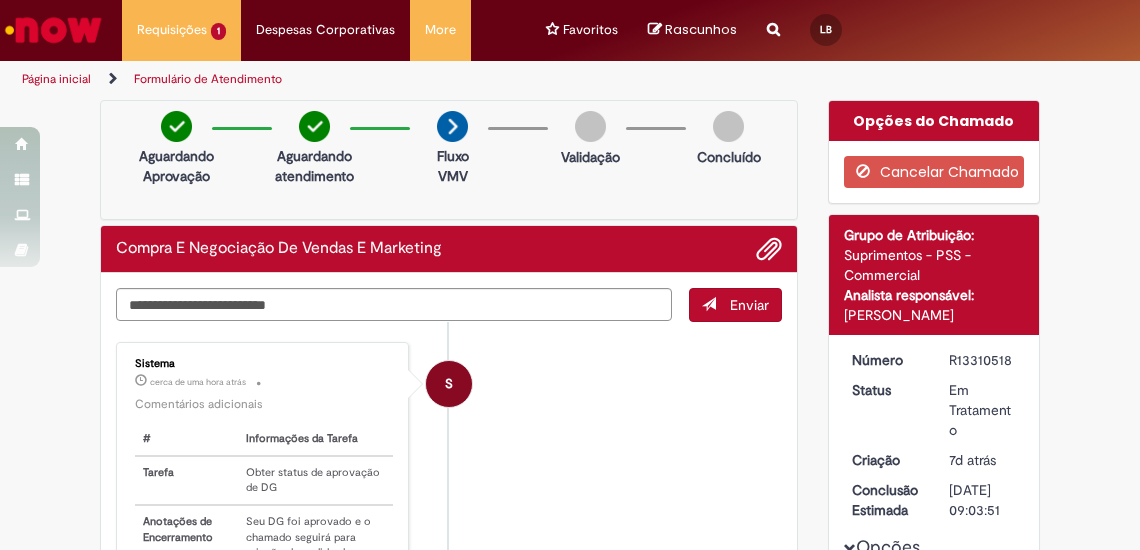 click at bounding box center [773, 18] 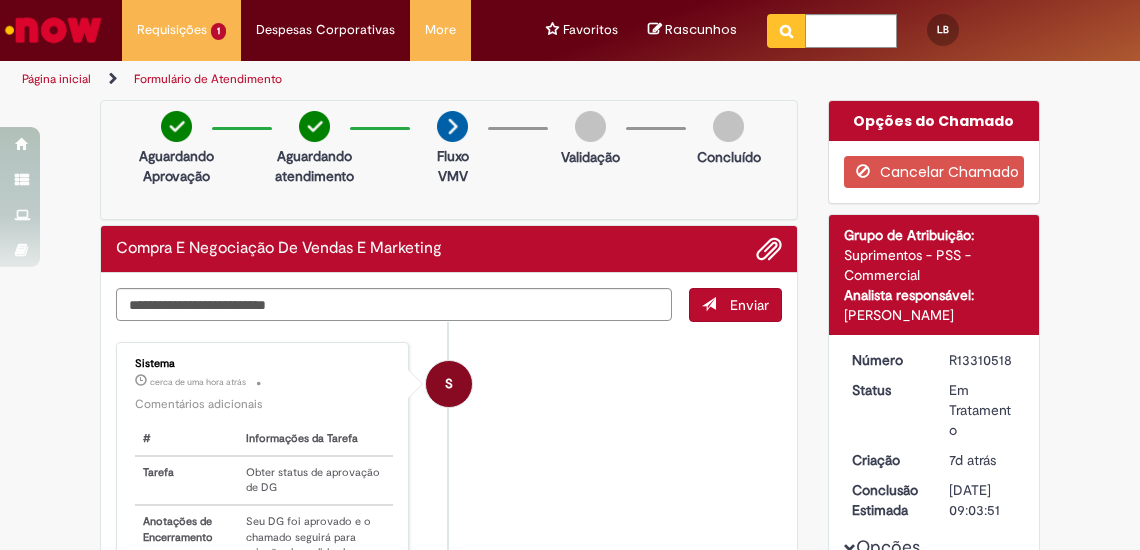 click on "Página inicial" at bounding box center (56, 79) 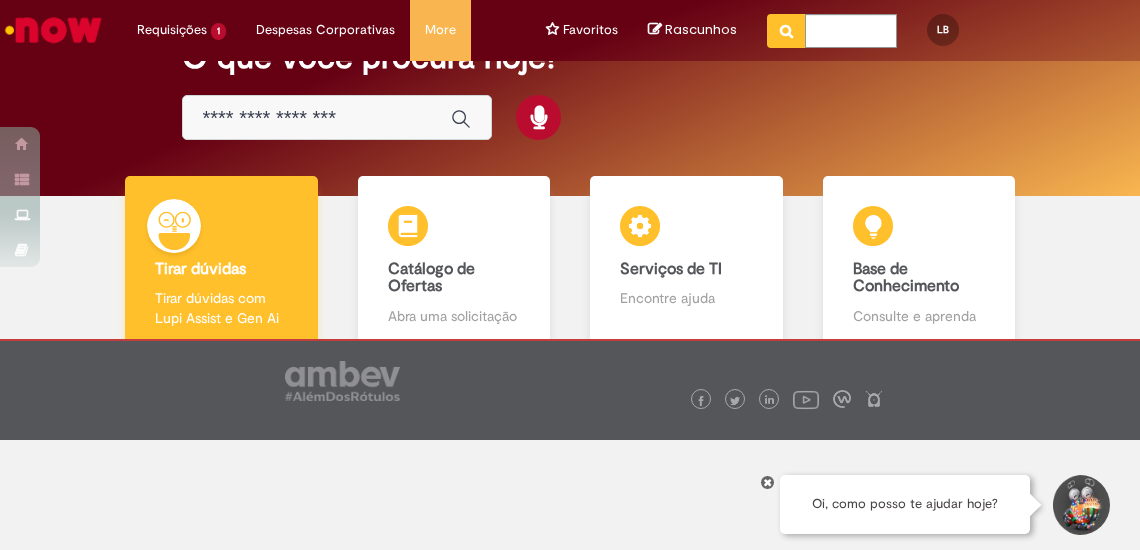 scroll, scrollTop: 0, scrollLeft: 0, axis: both 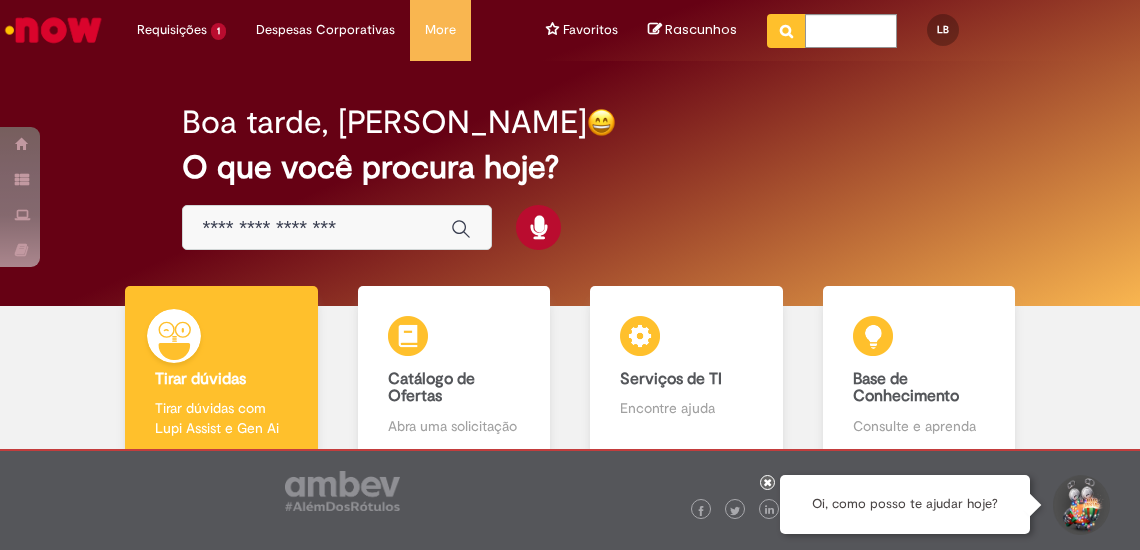 click at bounding box center (317, 228) 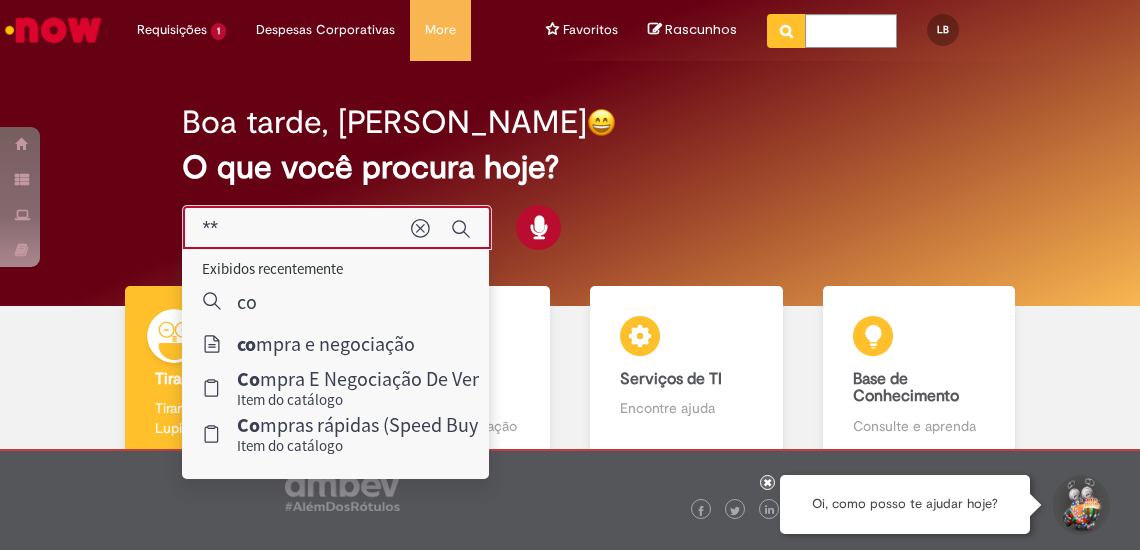 type on "***" 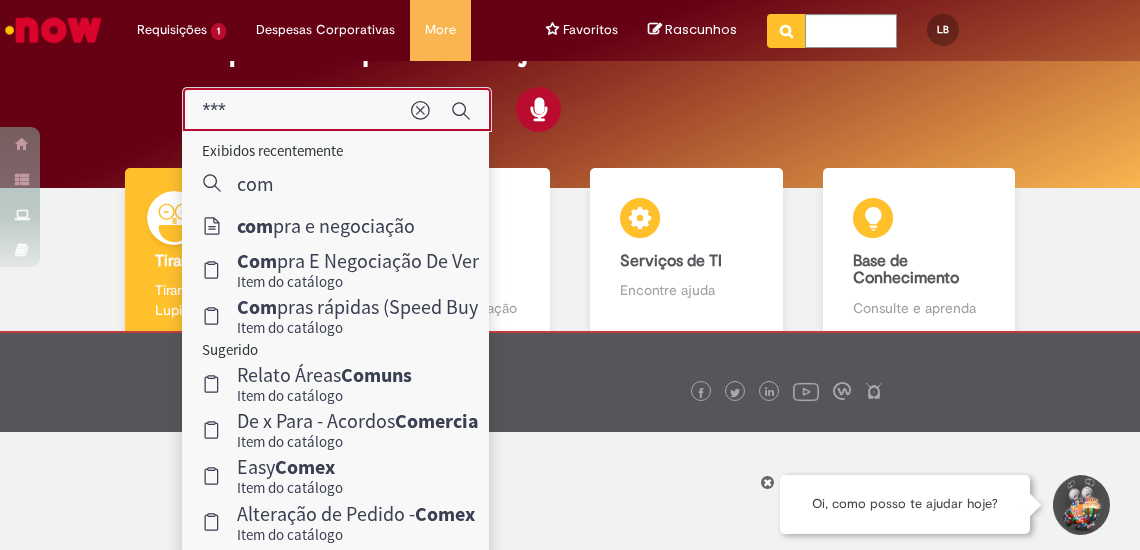 scroll, scrollTop: 135, scrollLeft: 0, axis: vertical 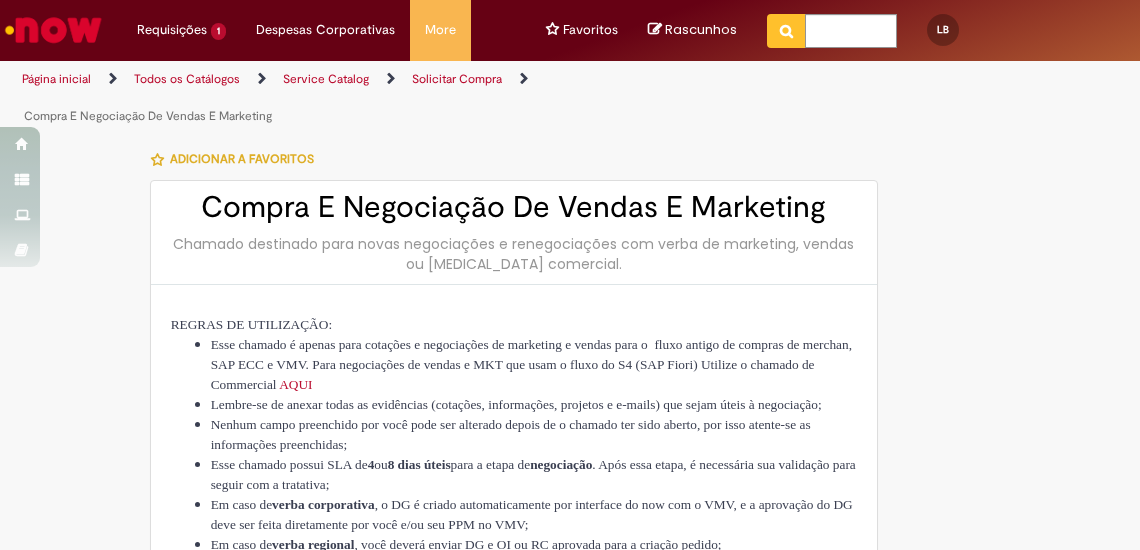 type on "********" 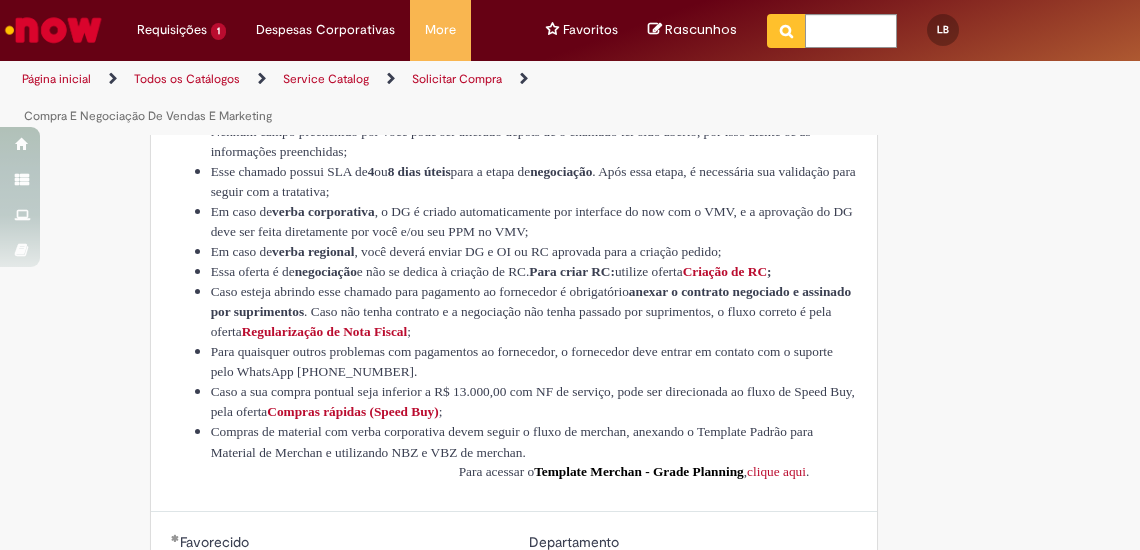 scroll, scrollTop: 294, scrollLeft: 0, axis: vertical 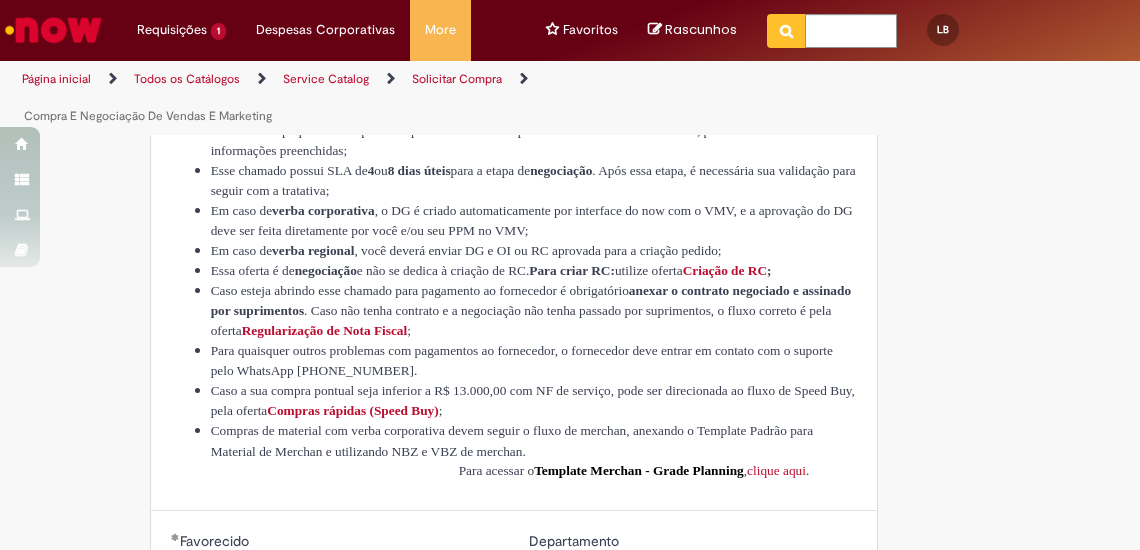 click on "Compras rápidas (Speed Buy)" at bounding box center (352, 410) 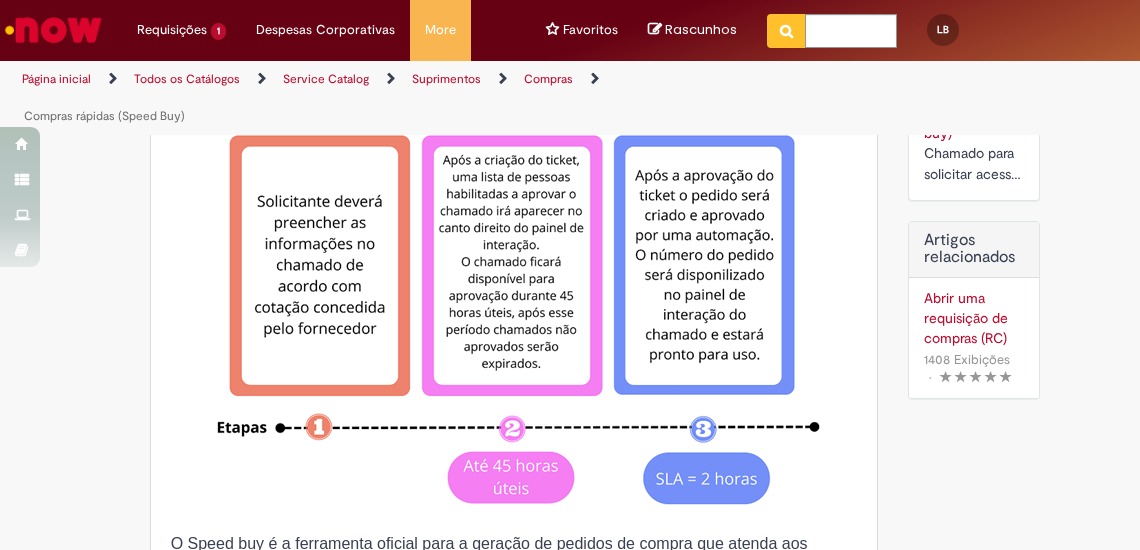 type on "********" 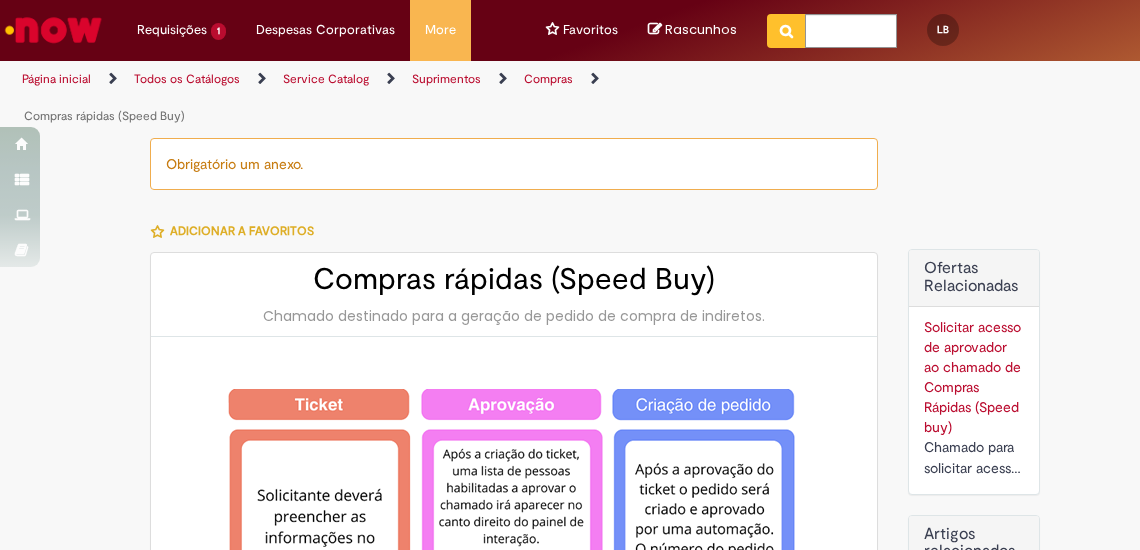 type on "**********" 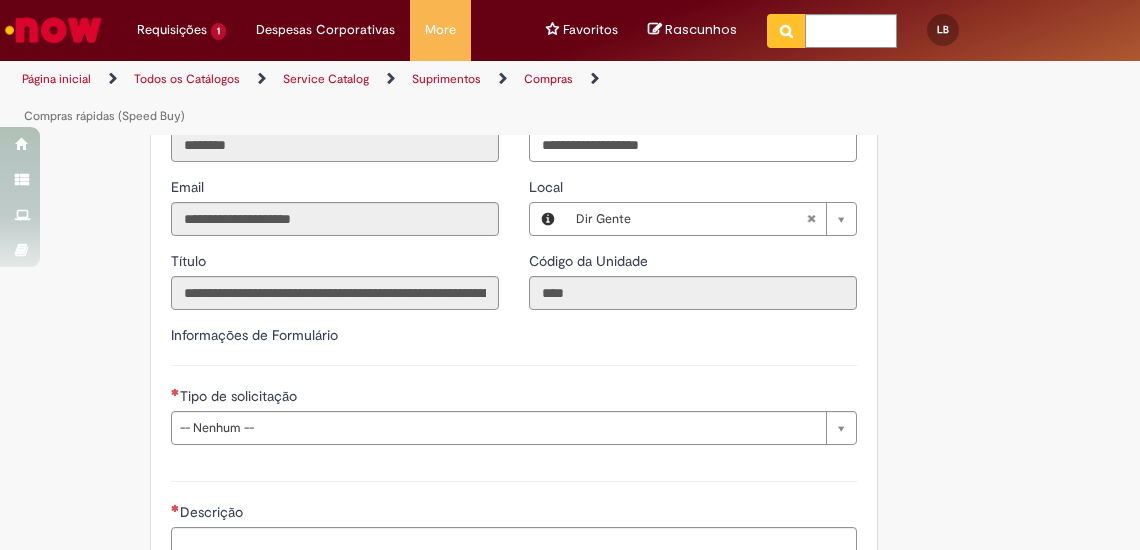 scroll, scrollTop: 3003, scrollLeft: 0, axis: vertical 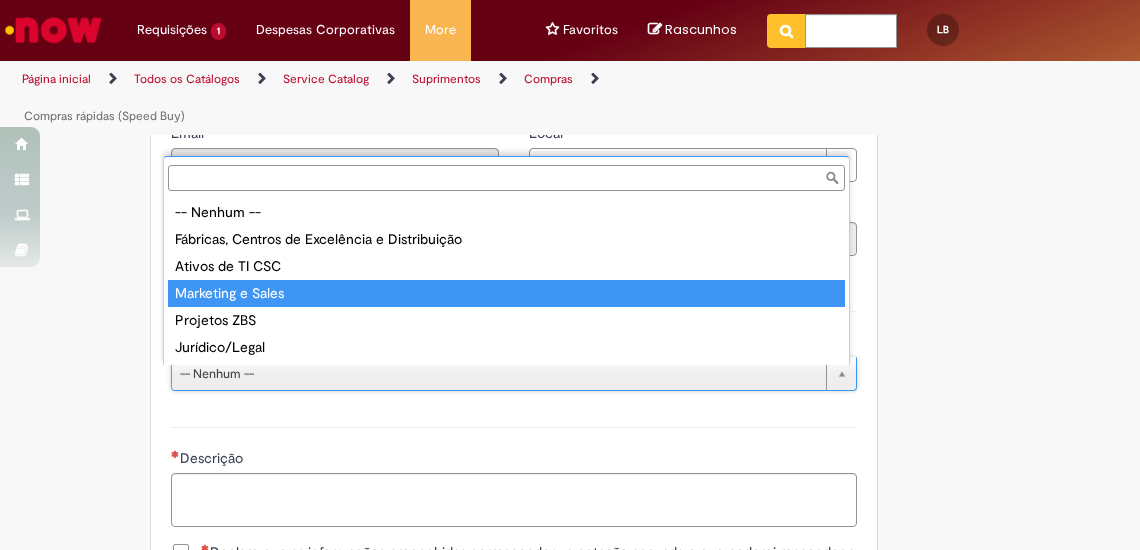 type on "**********" 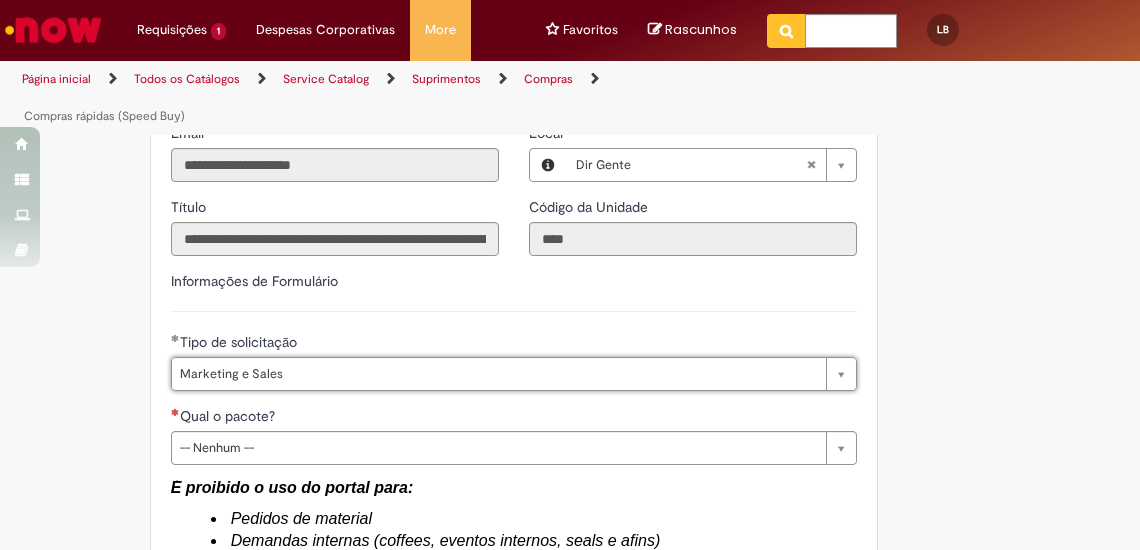 type on "*******" 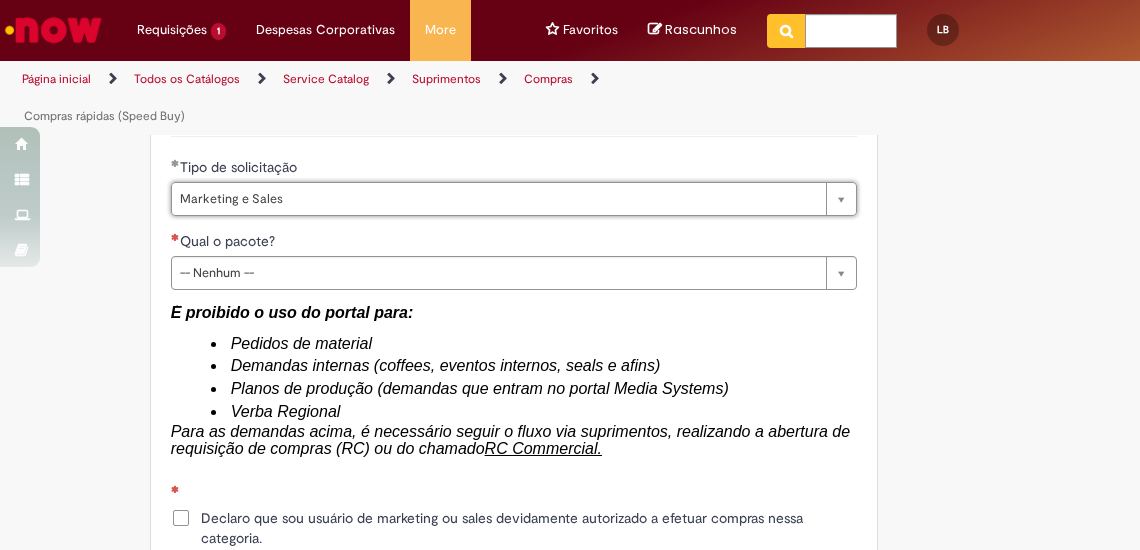 scroll, scrollTop: 3179, scrollLeft: 0, axis: vertical 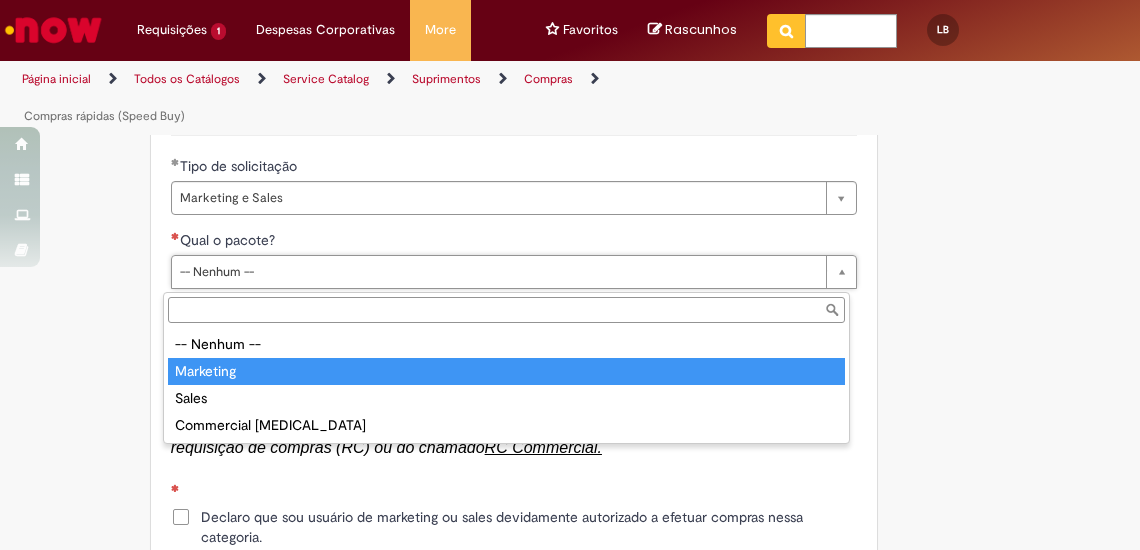 type on "*********" 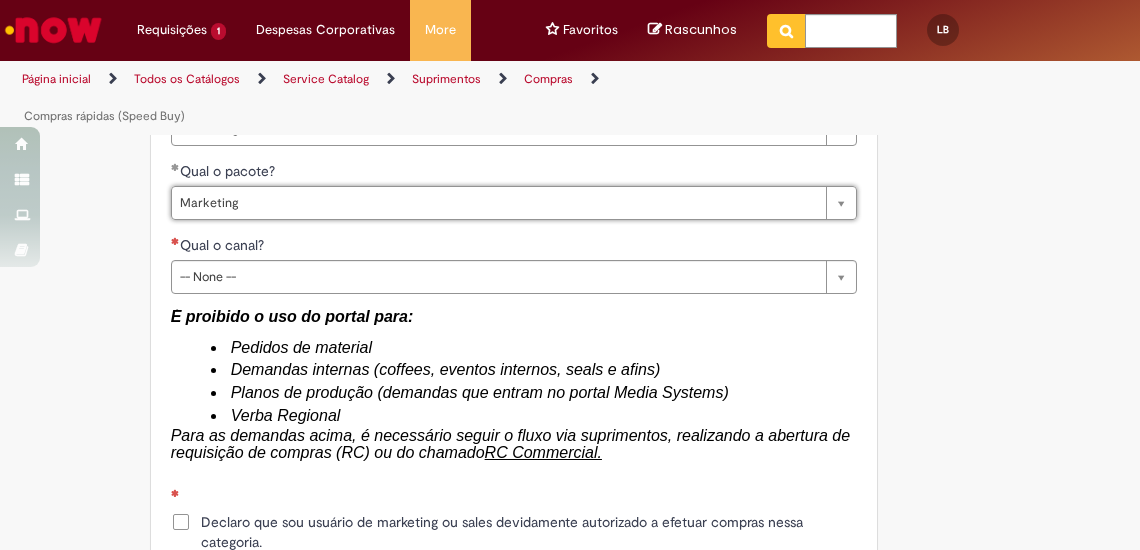 scroll, scrollTop: 3249, scrollLeft: 0, axis: vertical 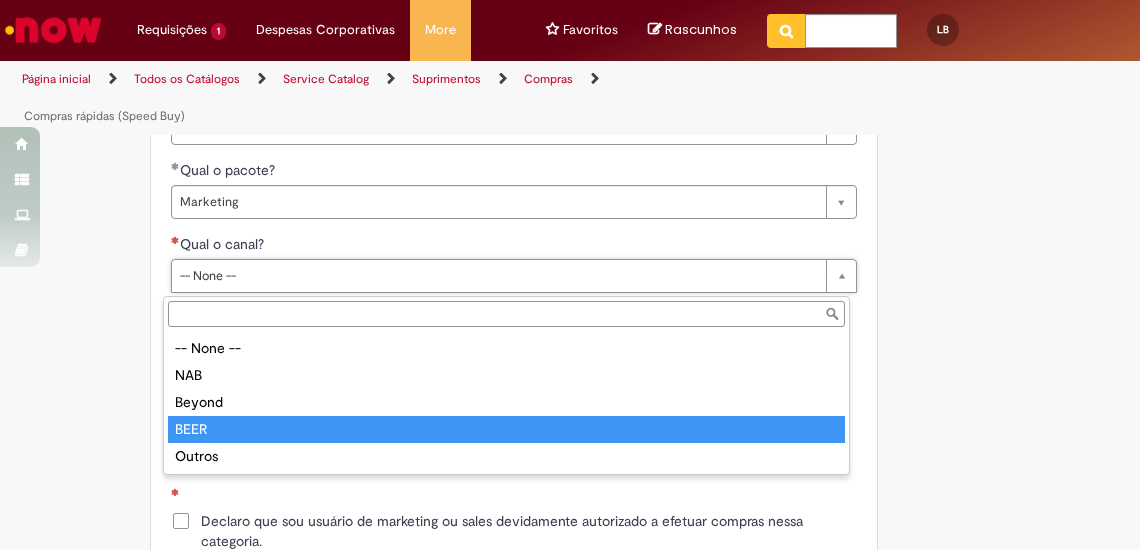 type on "****" 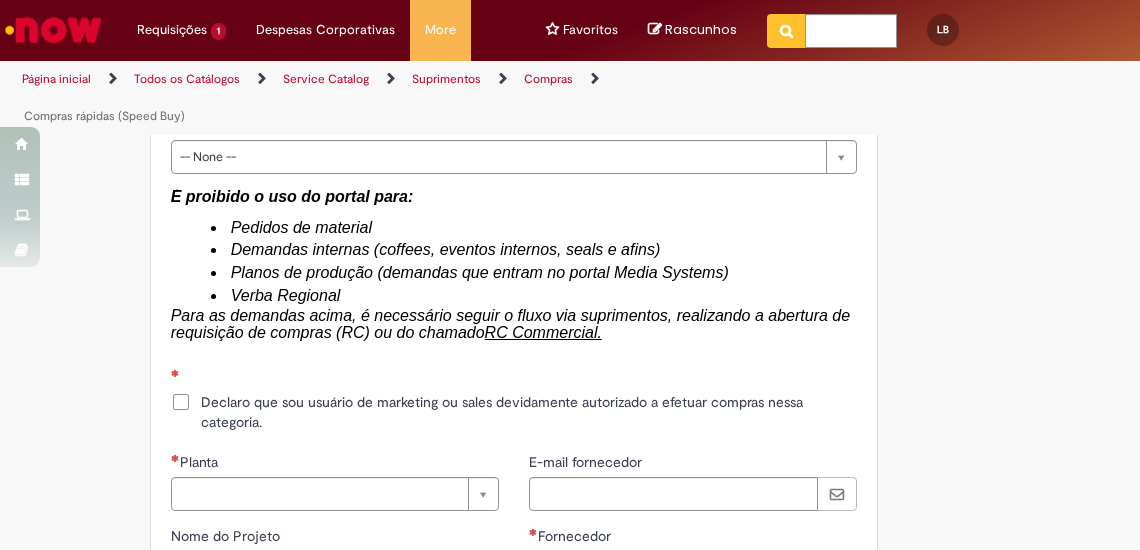scroll, scrollTop: 3370, scrollLeft: 0, axis: vertical 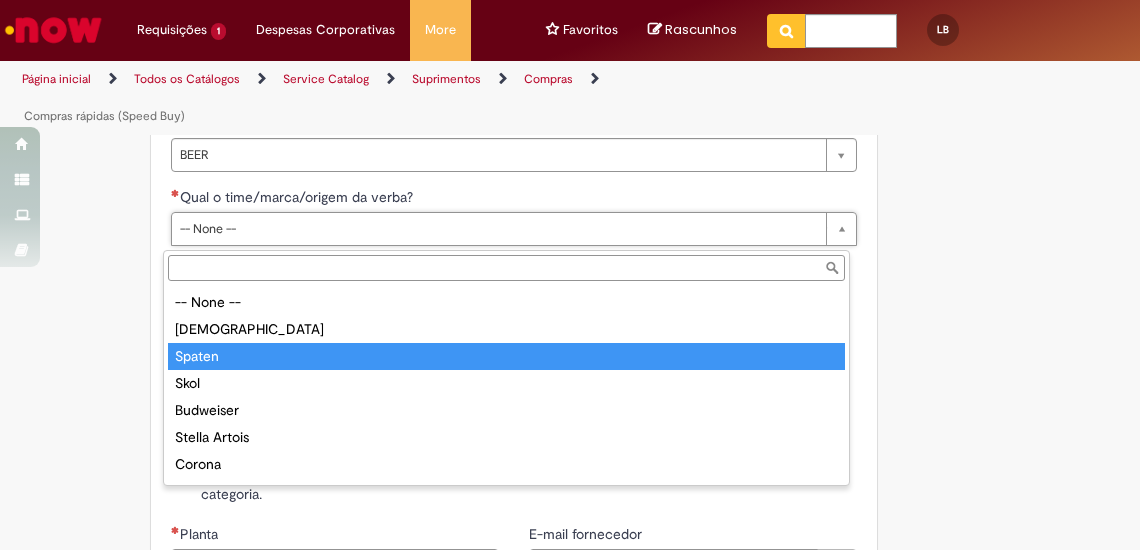 type on "******" 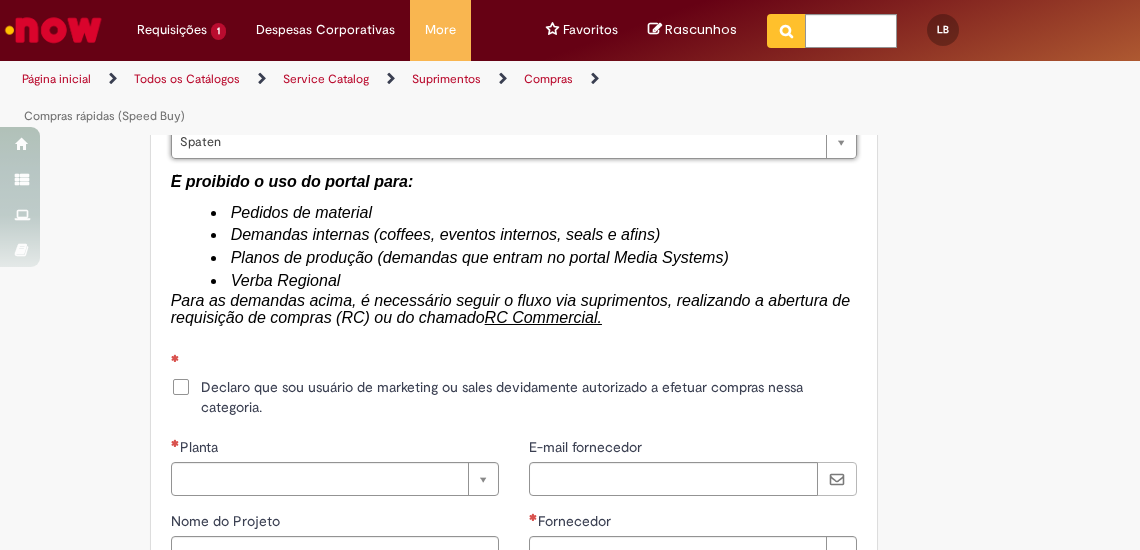 scroll, scrollTop: 3460, scrollLeft: 0, axis: vertical 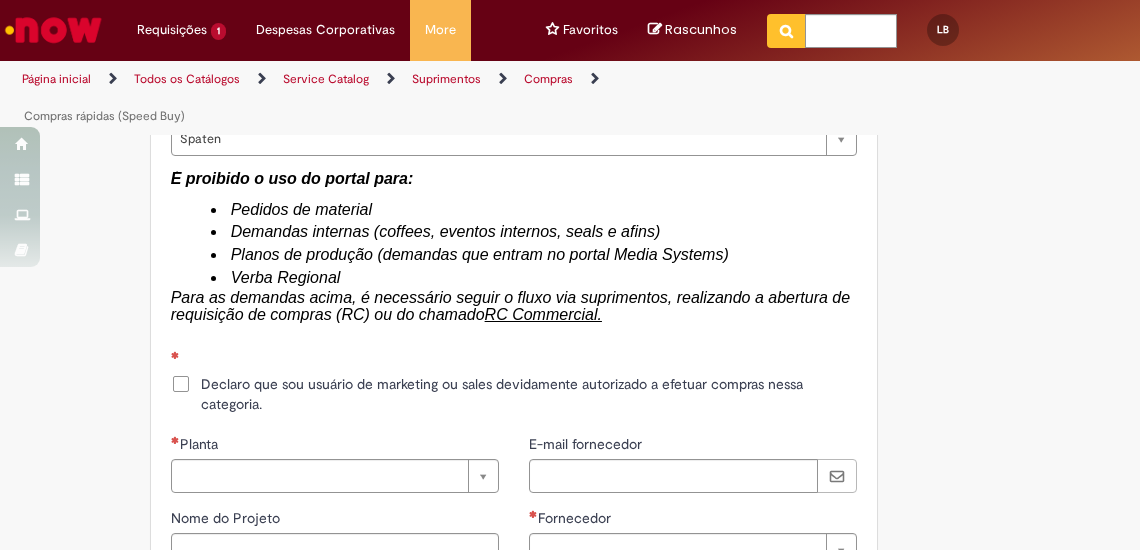 click on "Declaro que sou usuário de marketing ou sales devidamente autorizado a efetuar compras nessa categoria." at bounding box center (529, 394) 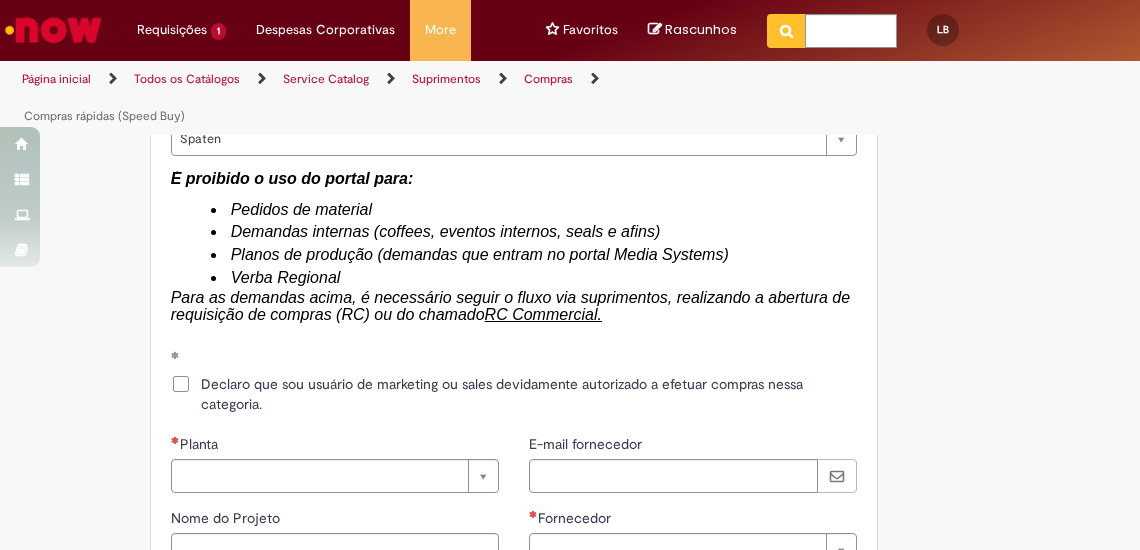 scroll, scrollTop: 3541, scrollLeft: 0, axis: vertical 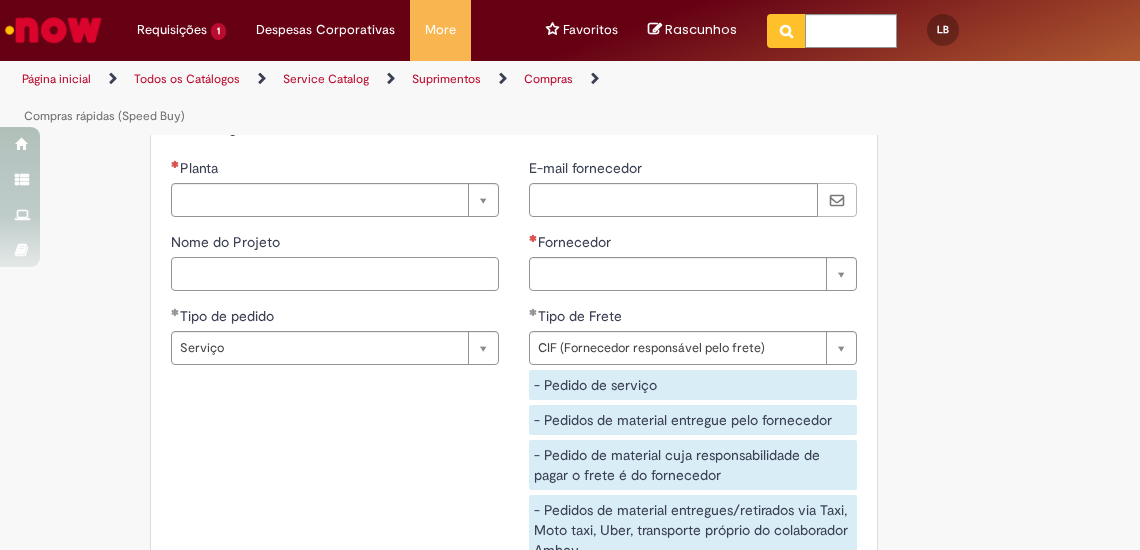 click on "Nome do Projeto" at bounding box center (335, 274) 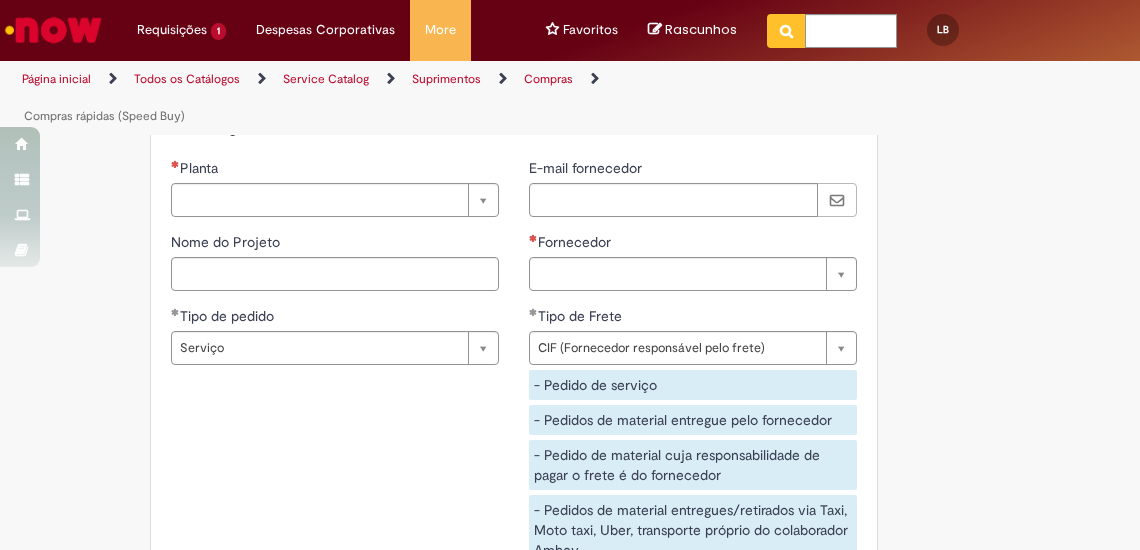 click on "Nome do Projeto" at bounding box center (335, 244) 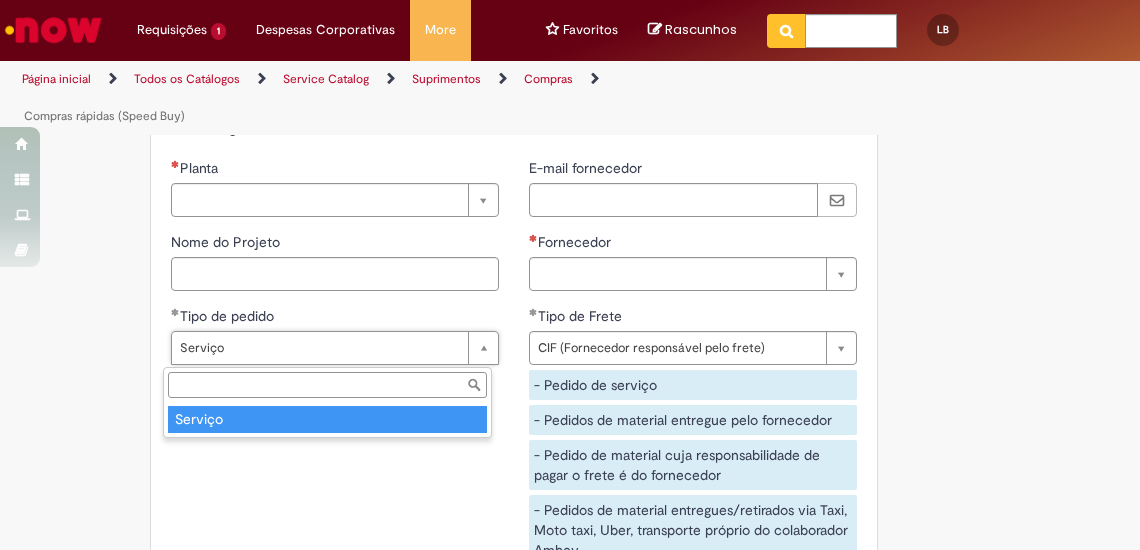 type on "*******" 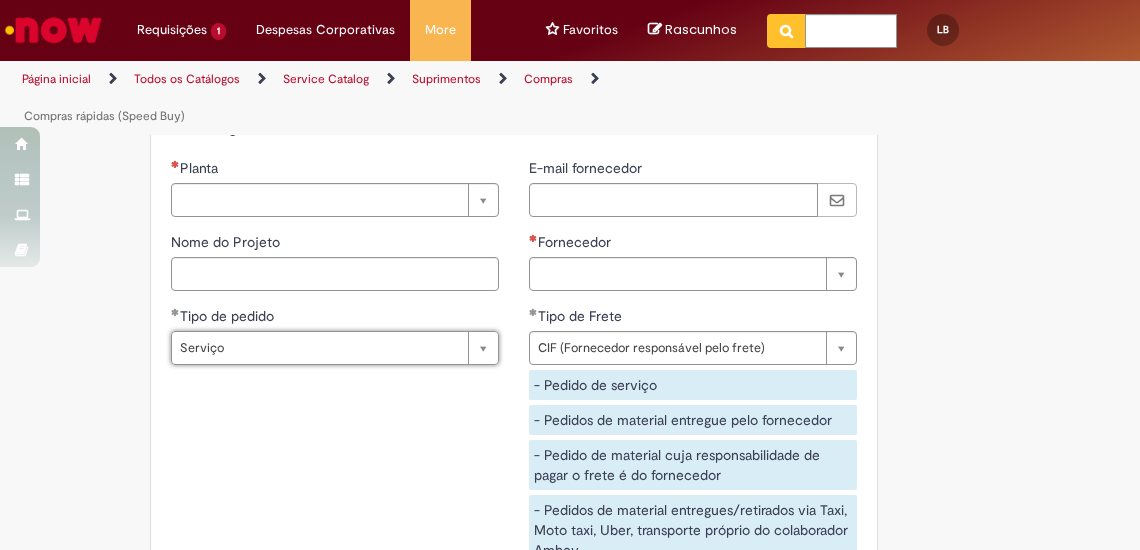 scroll, scrollTop: 0, scrollLeft: 46, axis: horizontal 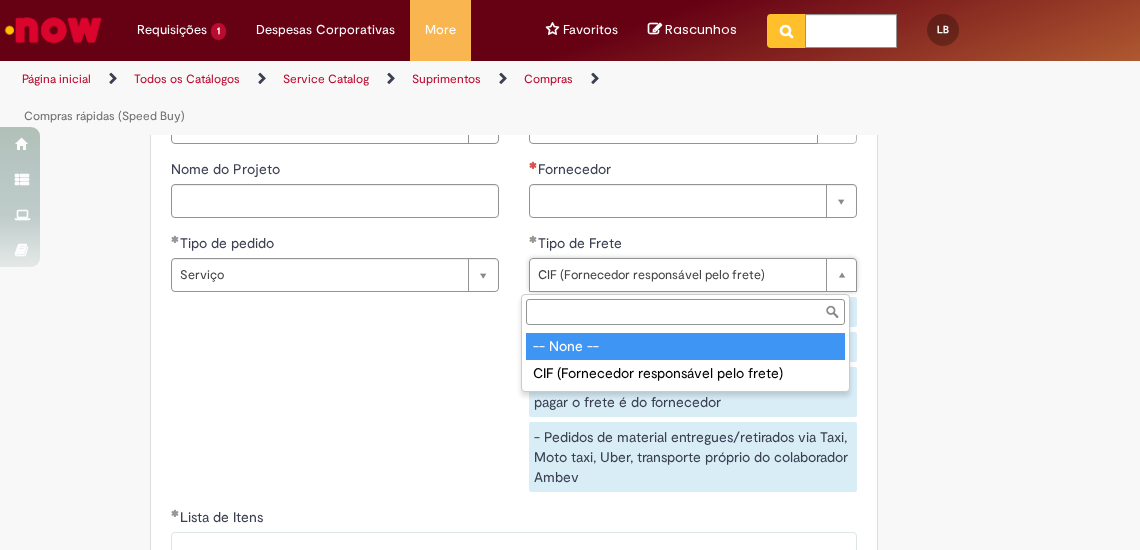 type on "**********" 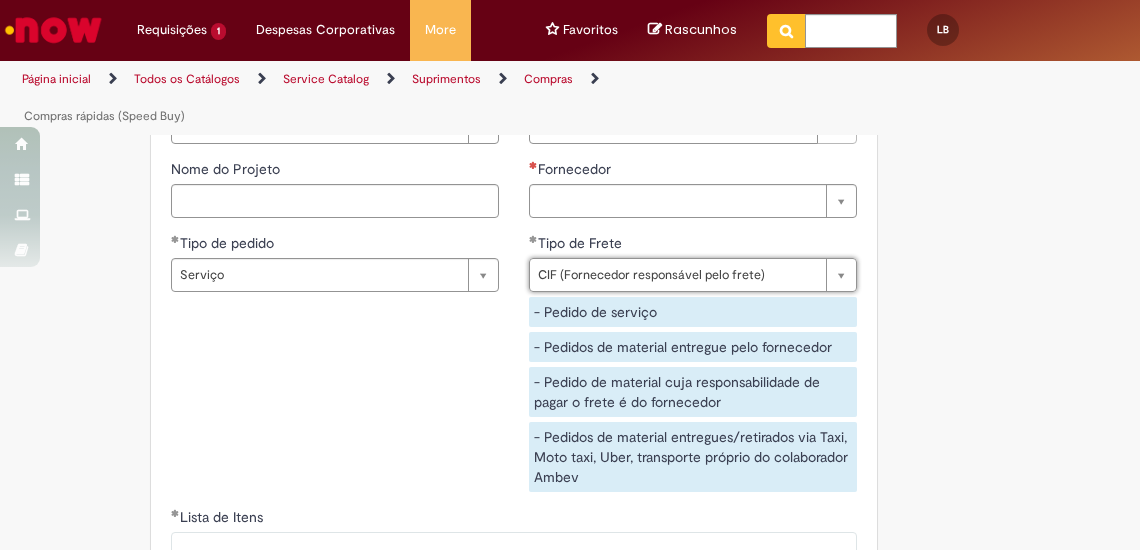scroll, scrollTop: 0, scrollLeft: 247, axis: horizontal 